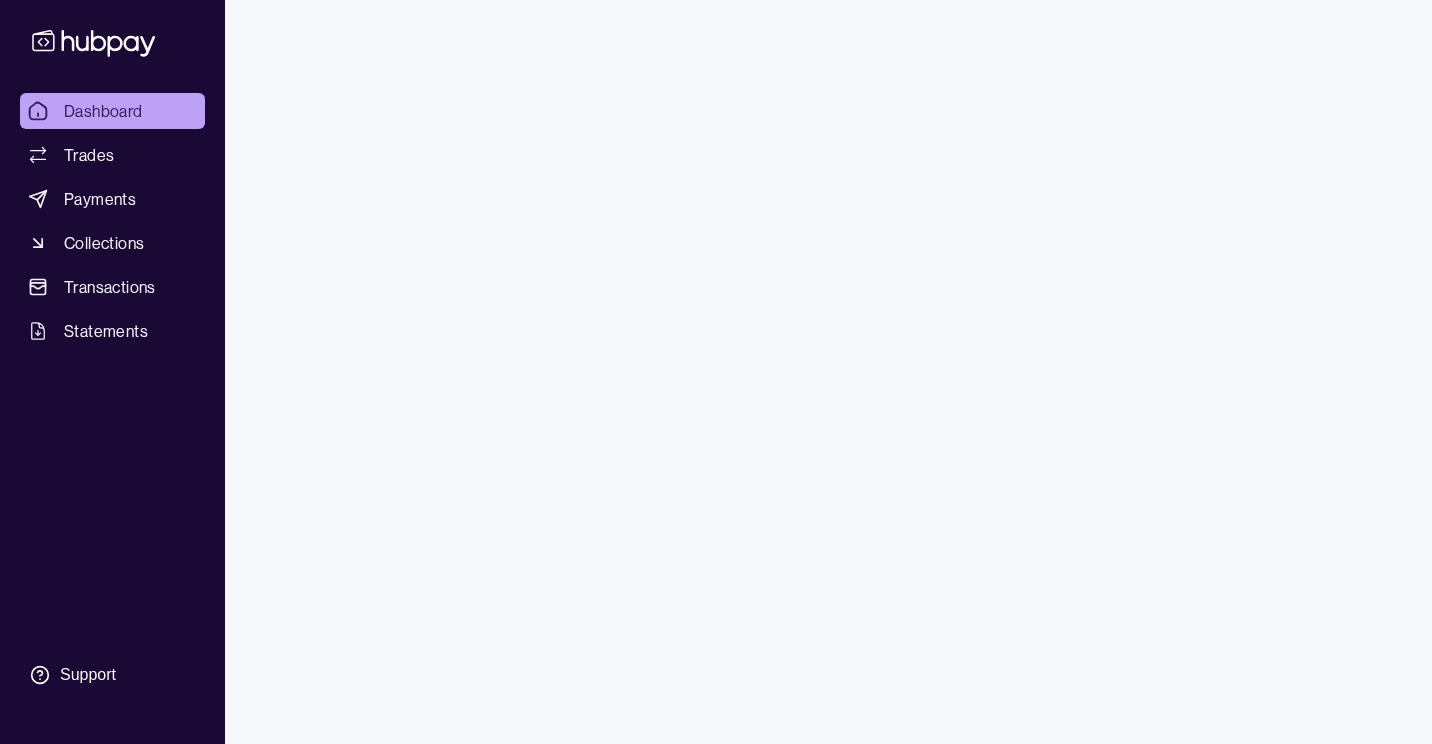 scroll, scrollTop: 0, scrollLeft: 0, axis: both 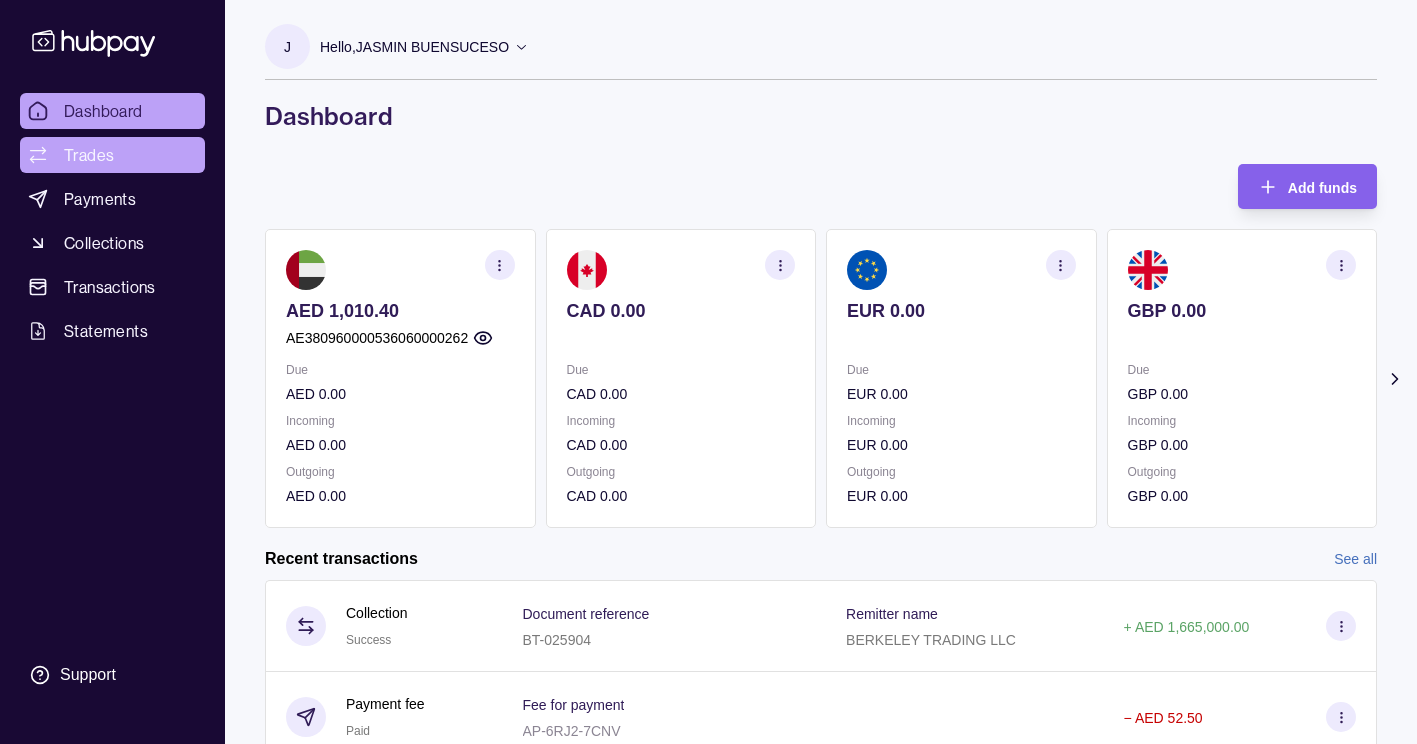 click on "Trades" at bounding box center [112, 155] 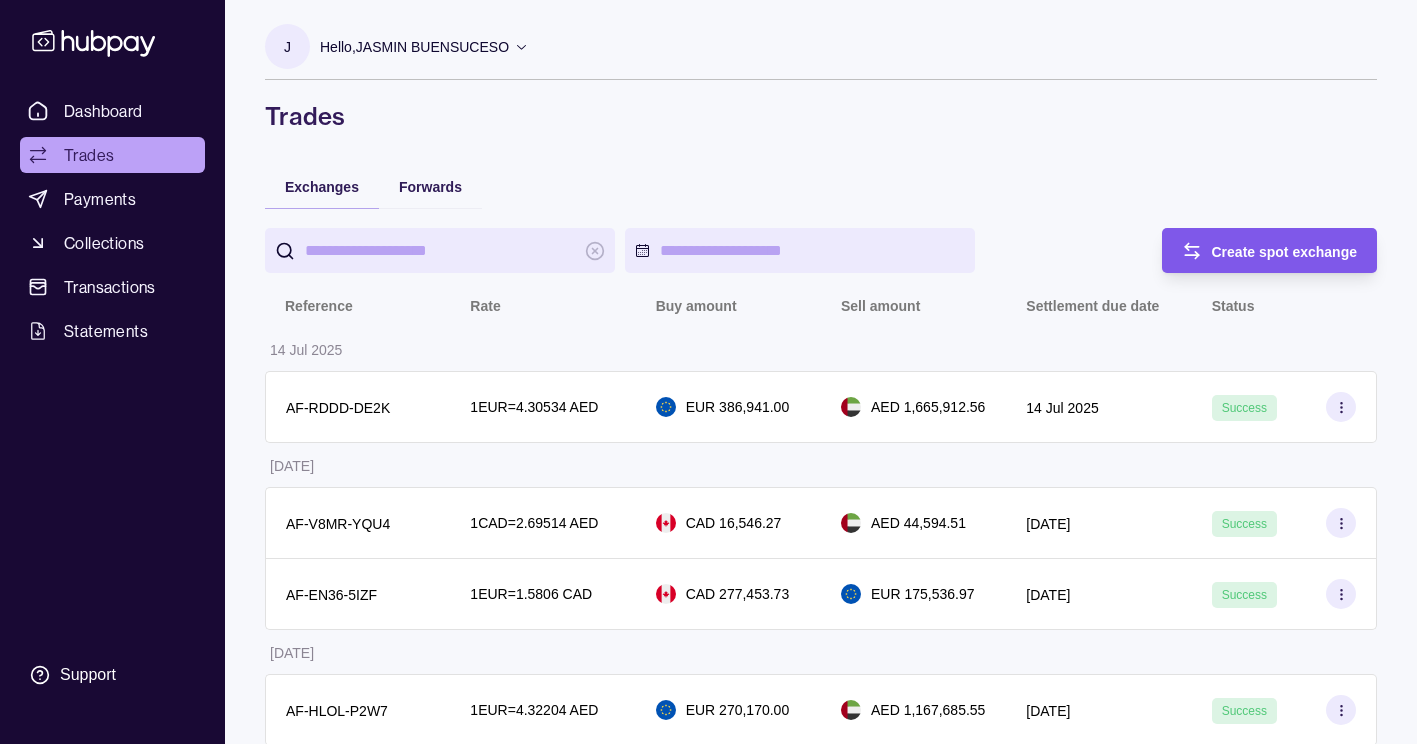click on "Create spot exchange" at bounding box center [1285, 252] 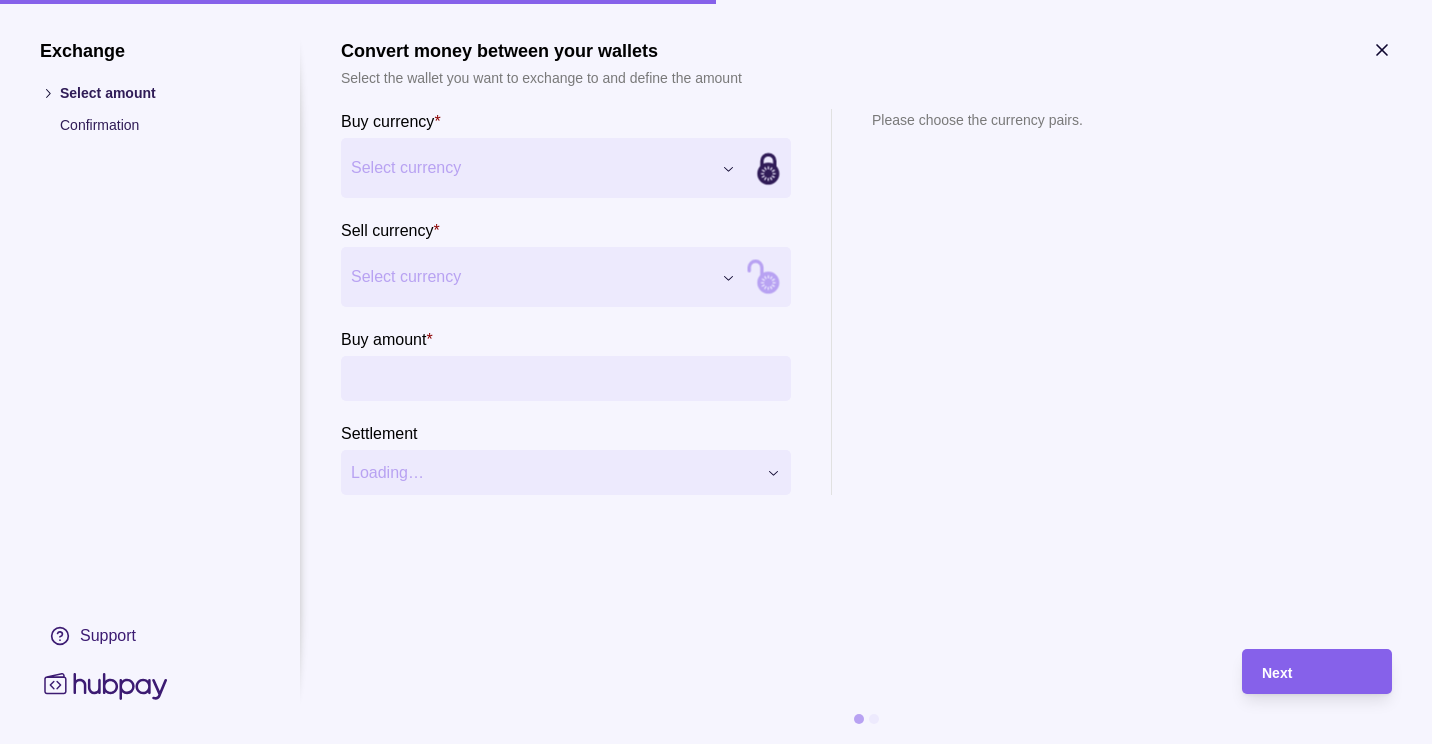 click on "Dashboard Trades Payments Collections Transactions Statements Support J Hello,  JASMIN BUENSUCESO BERKELEY TRADING LLC Account Terms and conditions Privacy policy Sign out Trades Exchanges Forwards Create spot exchange Reference Rate Buy amount Sell amount Settlement due date Status 14 Jul 2025 AF-RDDD-DE2K 1  EUR  =  4.30534   AED EUR 386,941.00 AED 1,665,912.56 14 Jul 2025 Success 11 Jul 2025 AF-V8MR-YQU4 1  CAD  =  2.69514   AED CAD 16,546.27 AED 44,594.51 11 Jul 2025 Success AF-EN36-5IZF 1  EUR  =  1.5806   CAD CAD 277,453.73 EUR 175,536.97 11 Jul 2025 Success 09 Jul 2025 AF-HLOL-P2W7 1  EUR  =  4.32204   AED EUR 270,170.00 AED 1,167,685.55 10 Jul 2025 Success 08 Jul 2025 AF-S2KH-FQKG 1  USD  =  3.68423   AED USD 142,792.00 AED 526,078.57 09 Jul 2025 Success AF-C65A-4E8X 1  USD  =  3.6503   AED AED 365,030.00 USD 100,000.00 08 Jul 2025 Success 07 Jul 2025 AF-ZTJ6-EIAG 1  EUR  =  4.32437   AED EUR 215,290.00 AED 930,993.62 08 Jul 2025 Success 04 Jul 2025 AF-M5KJ-ZN84 1  EUR  =  4.33838   AED EUR 240,000.00" at bounding box center [716, 1221] 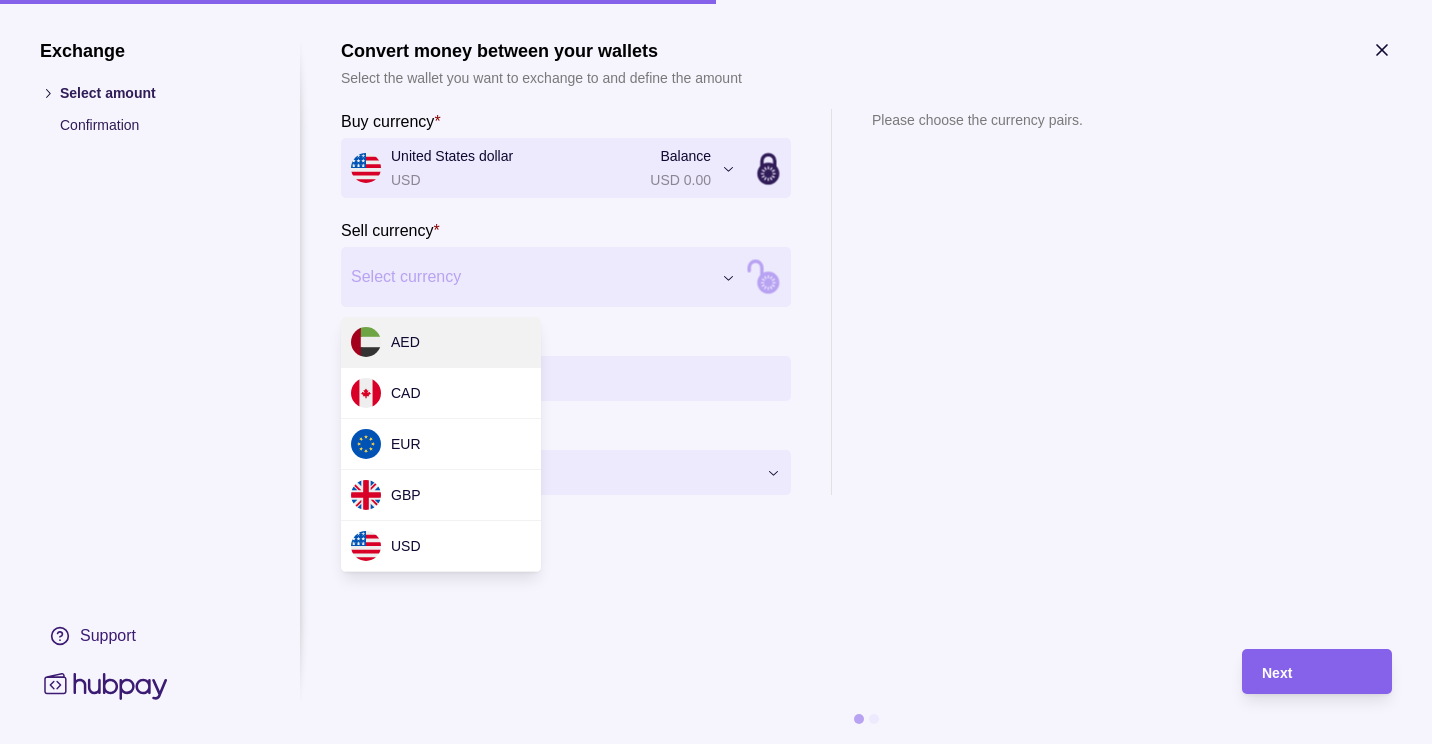 click on "Dashboard Trades Payments Collections Transactions Statements Support J Hello,  JASMIN BUENSUCESO BERKELEY TRADING LLC Account Terms and conditions Privacy policy Sign out Trades Exchanges Forwards Create spot exchange Reference Rate Buy amount Sell amount Settlement due date Status 14 Jul 2025 AF-RDDD-DE2K 1  EUR  =  4.30534   AED EUR 386,941.00 AED 1,665,912.56 14 Jul 2025 Success 11 Jul 2025 AF-V8MR-YQU4 1  CAD  =  2.69514   AED CAD 16,546.27 AED 44,594.51 11 Jul 2025 Success AF-EN36-5IZF 1  EUR  =  1.5806   CAD CAD 277,453.73 EUR 175,536.97 11 Jul 2025 Success 09 Jul 2025 AF-HLOL-P2W7 1  EUR  =  4.32204   AED EUR 270,170.00 AED 1,167,685.55 10 Jul 2025 Success 08 Jul 2025 AF-S2KH-FQKG 1  USD  =  3.68423   AED USD 142,792.00 AED 526,078.57 09 Jul 2025 Success AF-C65A-4E8X 1  USD  =  3.6503   AED AED 365,030.00 USD 100,000.00 08 Jul 2025 Success 07 Jul 2025 AF-ZTJ6-EIAG 1  EUR  =  4.32437   AED EUR 215,290.00 AED 930,993.62 08 Jul 2025 Success 04 Jul 2025 AF-M5KJ-ZN84 1  EUR  =  4.33838   AED EUR 240,000.00" at bounding box center (716, 1221) 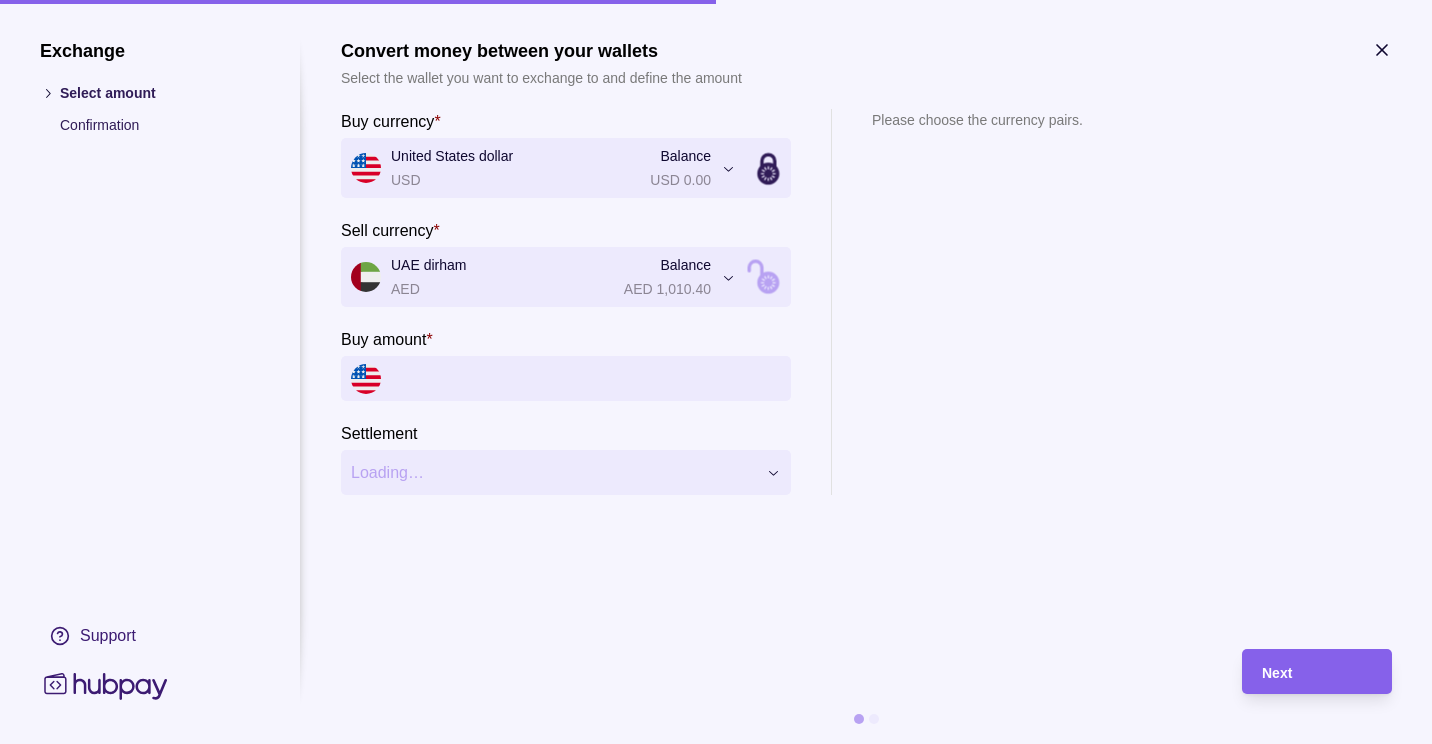 click on "Buy amount  *" at bounding box center [586, 378] 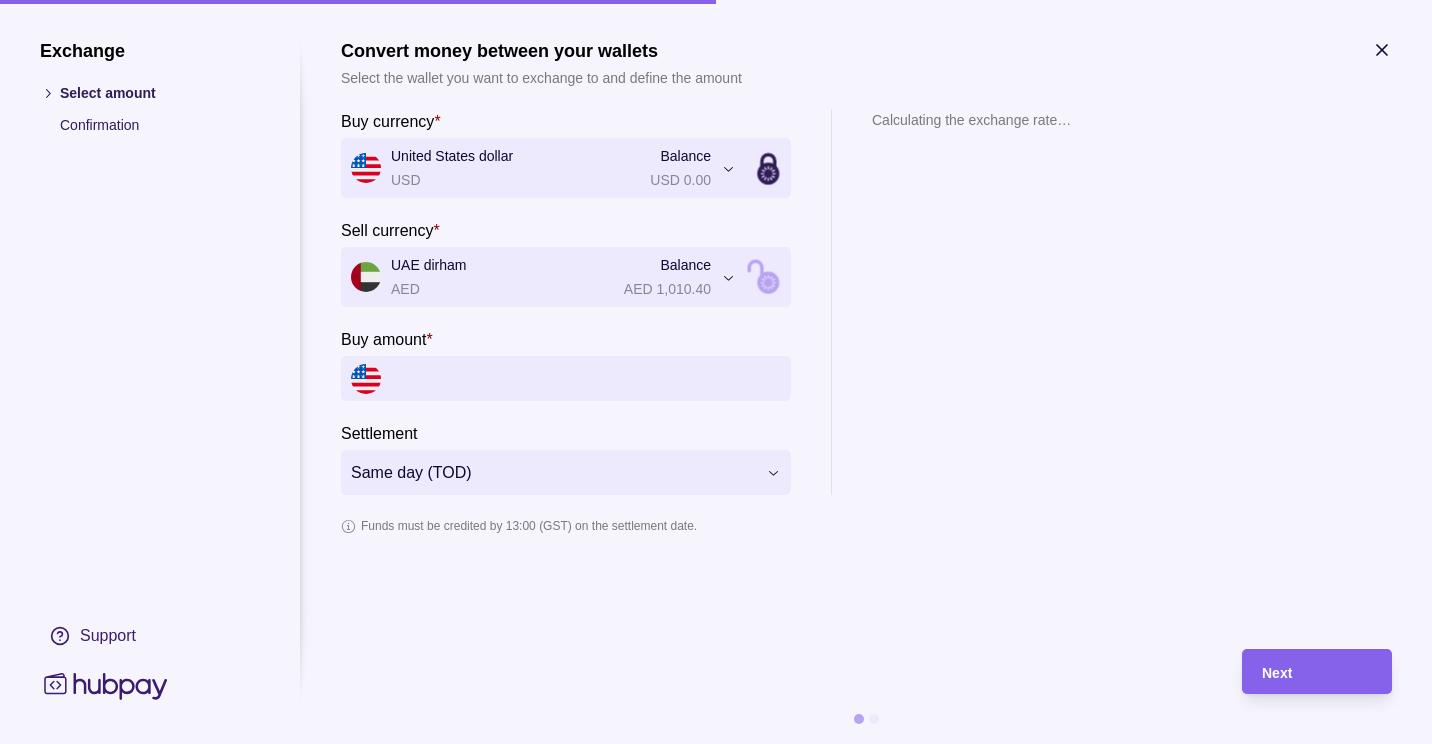 paste on "*******" 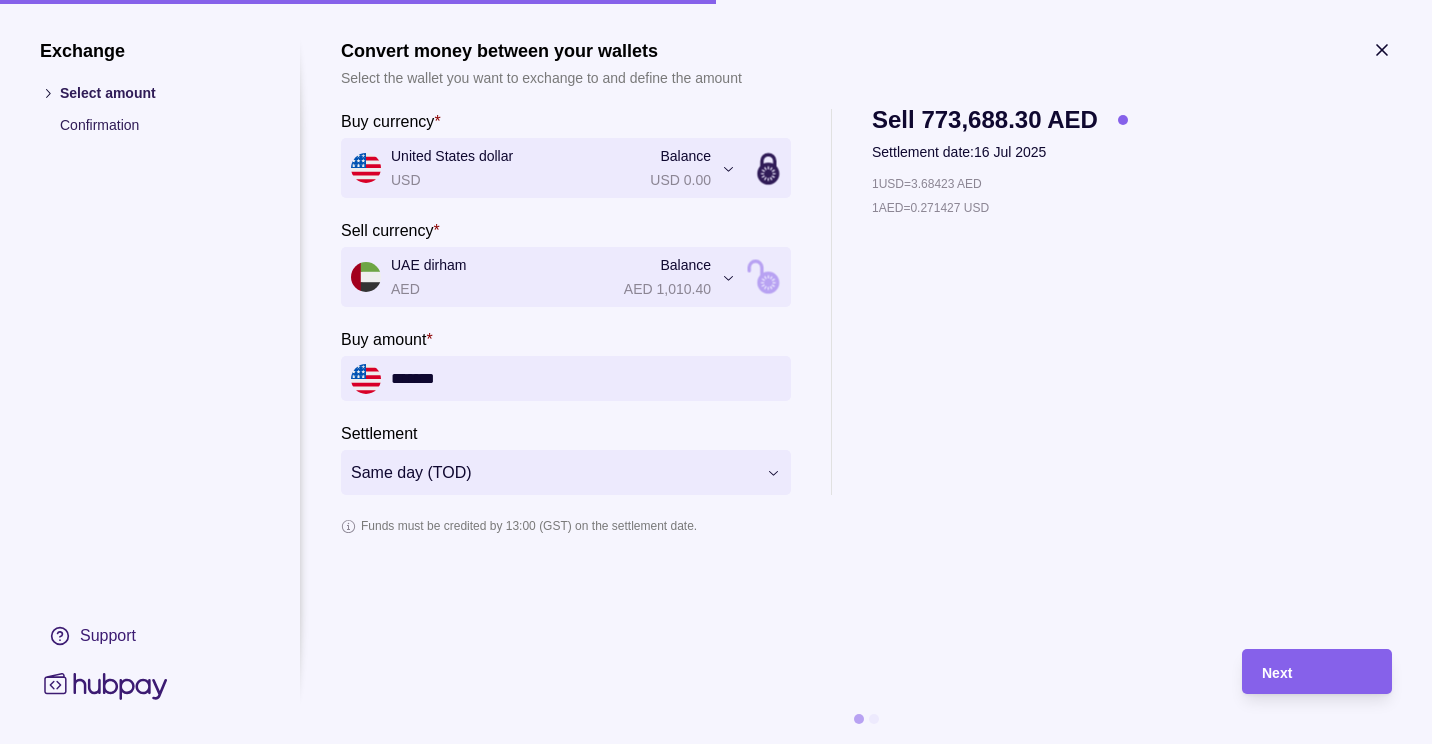 click on "Sell   773,688.30   AED" at bounding box center (985, 120) 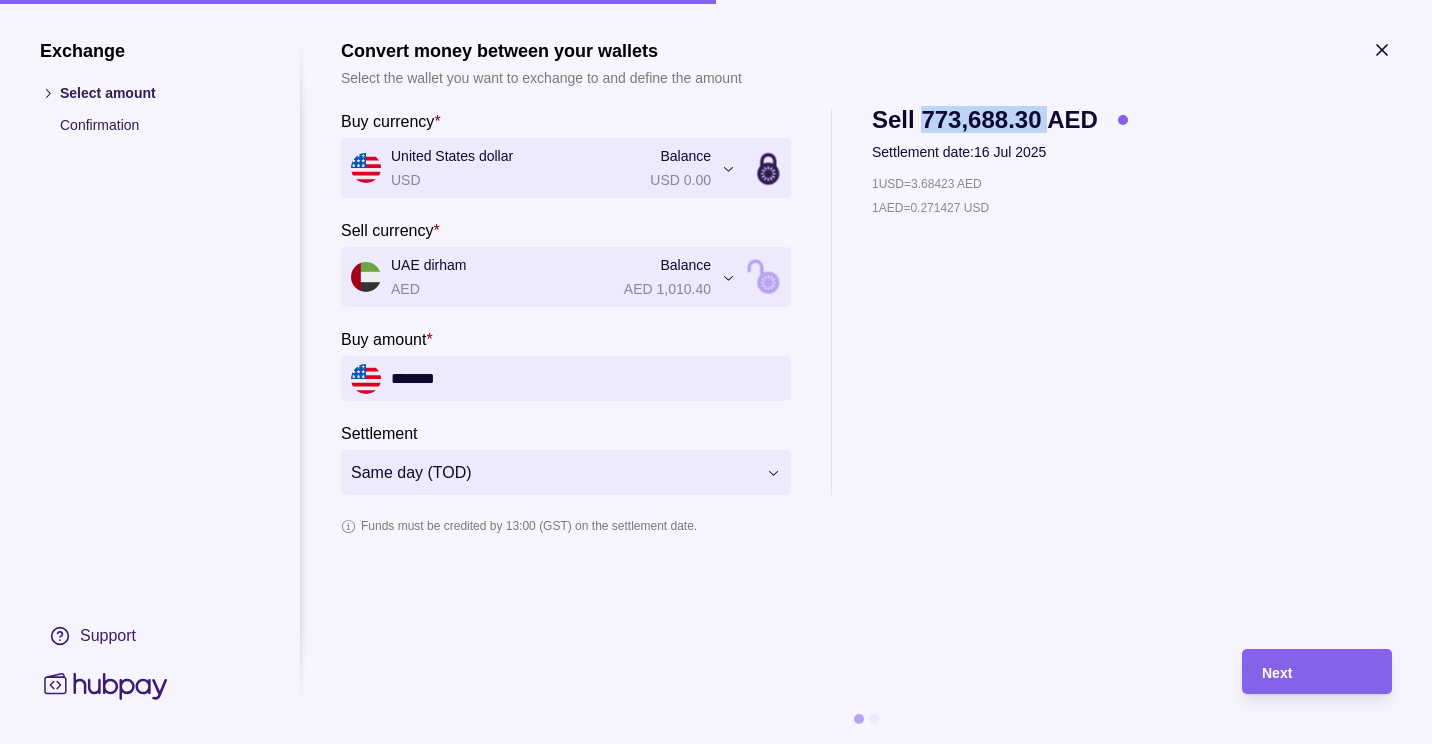 click on "Sell   773,688.30   AED" at bounding box center [985, 120] 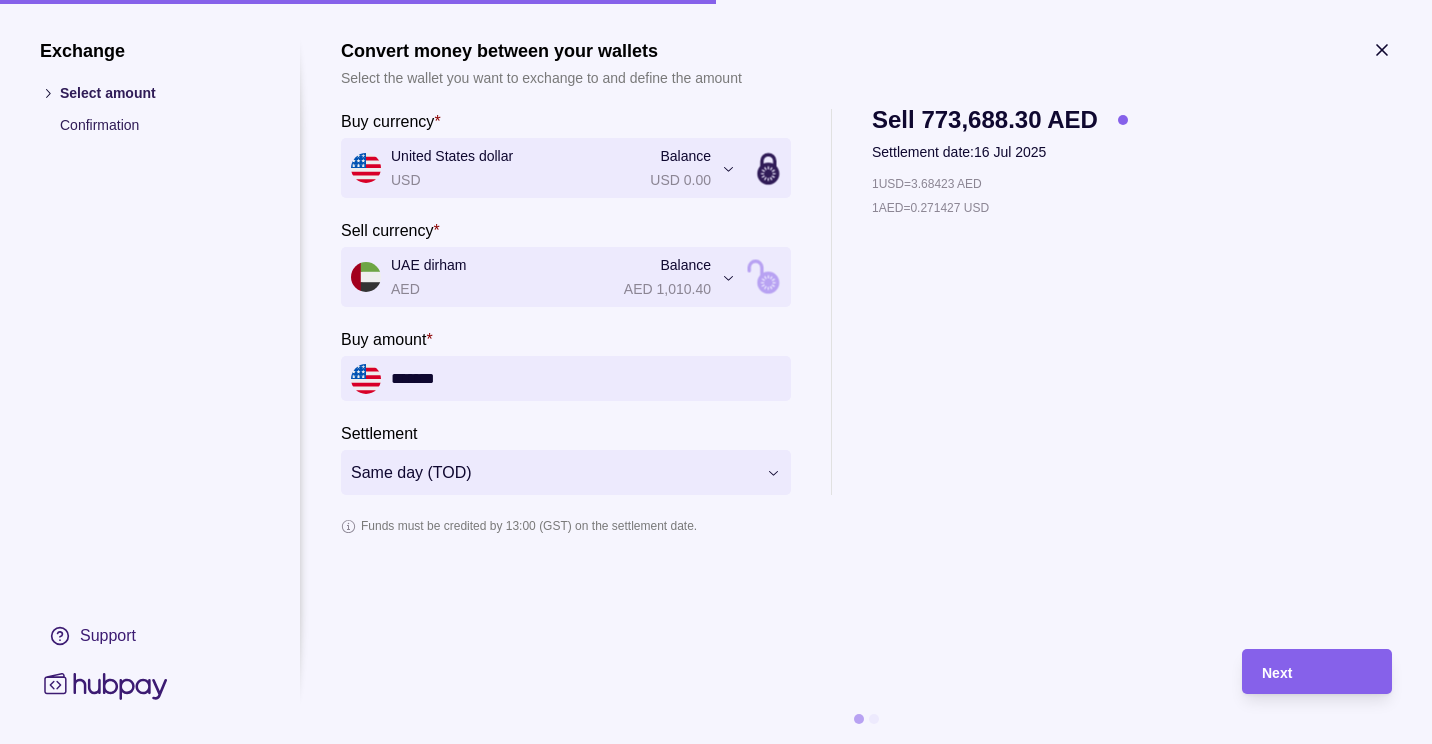 drag, startPoint x: 551, startPoint y: 366, endPoint x: 269, endPoint y: 370, distance: 282.02838 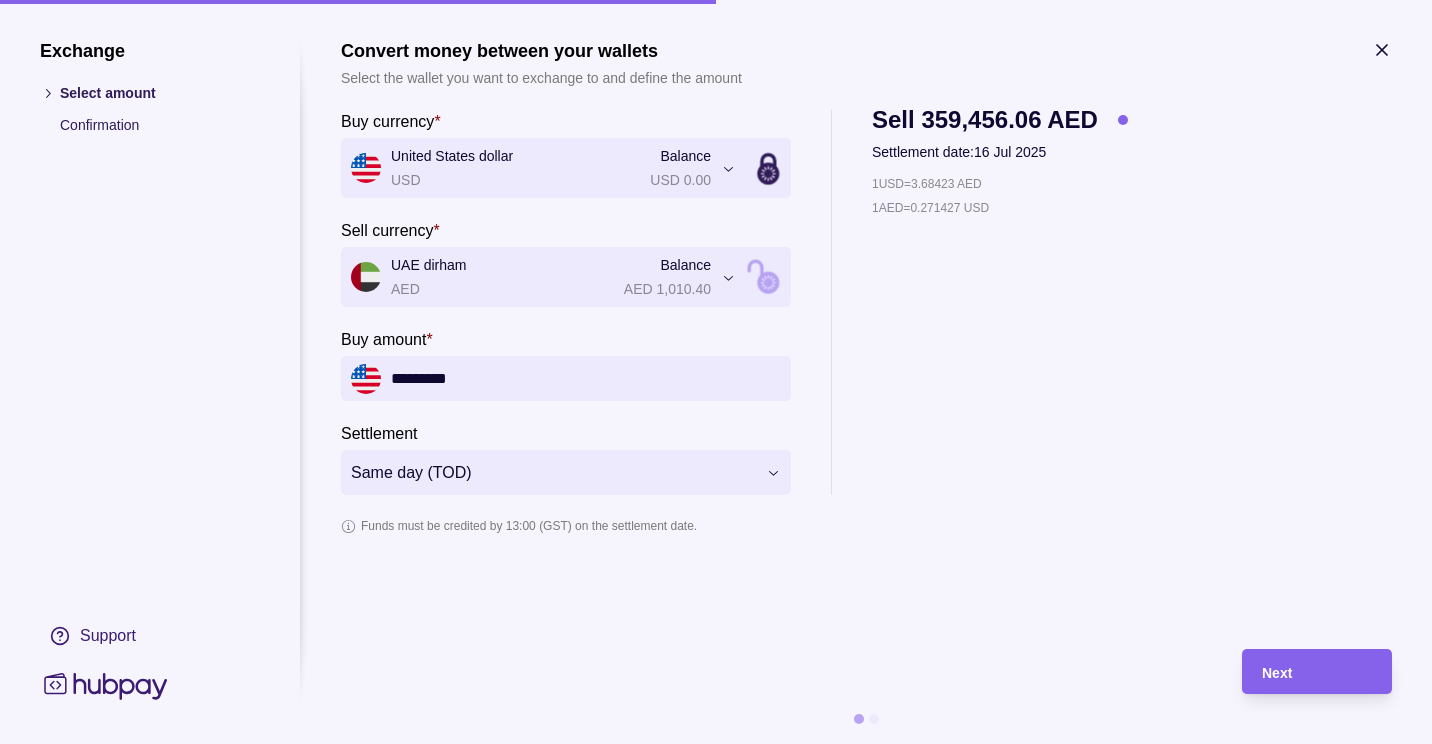 type on "*********" 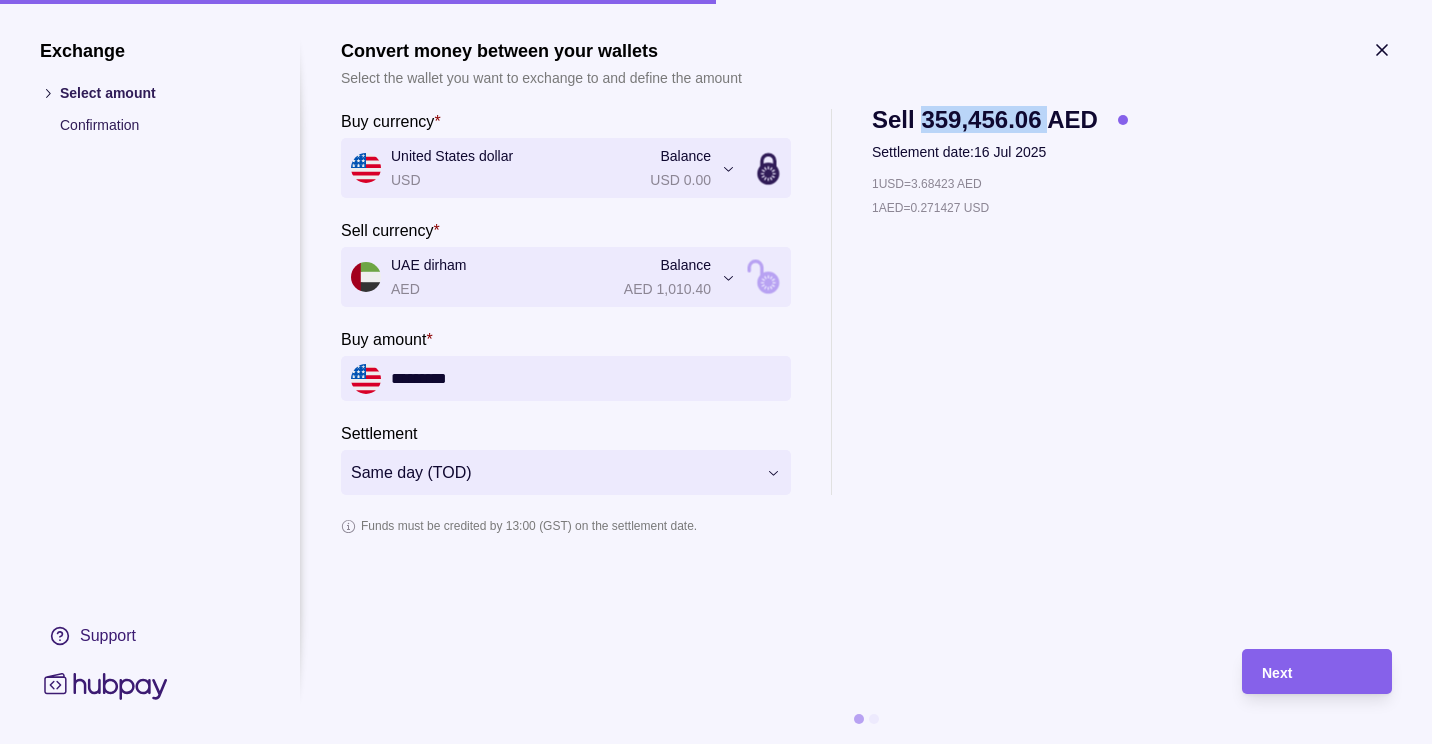 click on "Sell   359,456.06   AED" at bounding box center [985, 120] 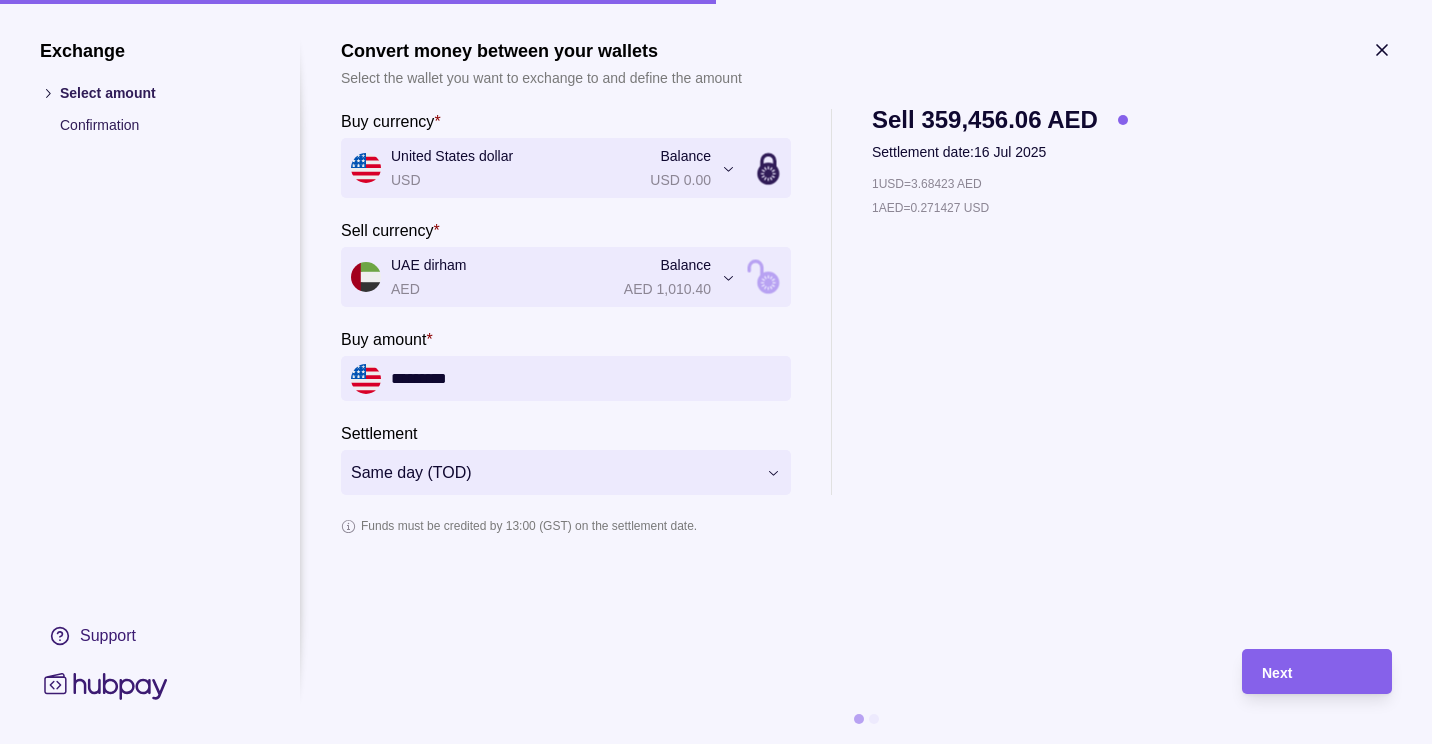 click on "1  USD  =  3.68423   AED 1  AED  =  0.271427   USD" at bounding box center (1000, 334) 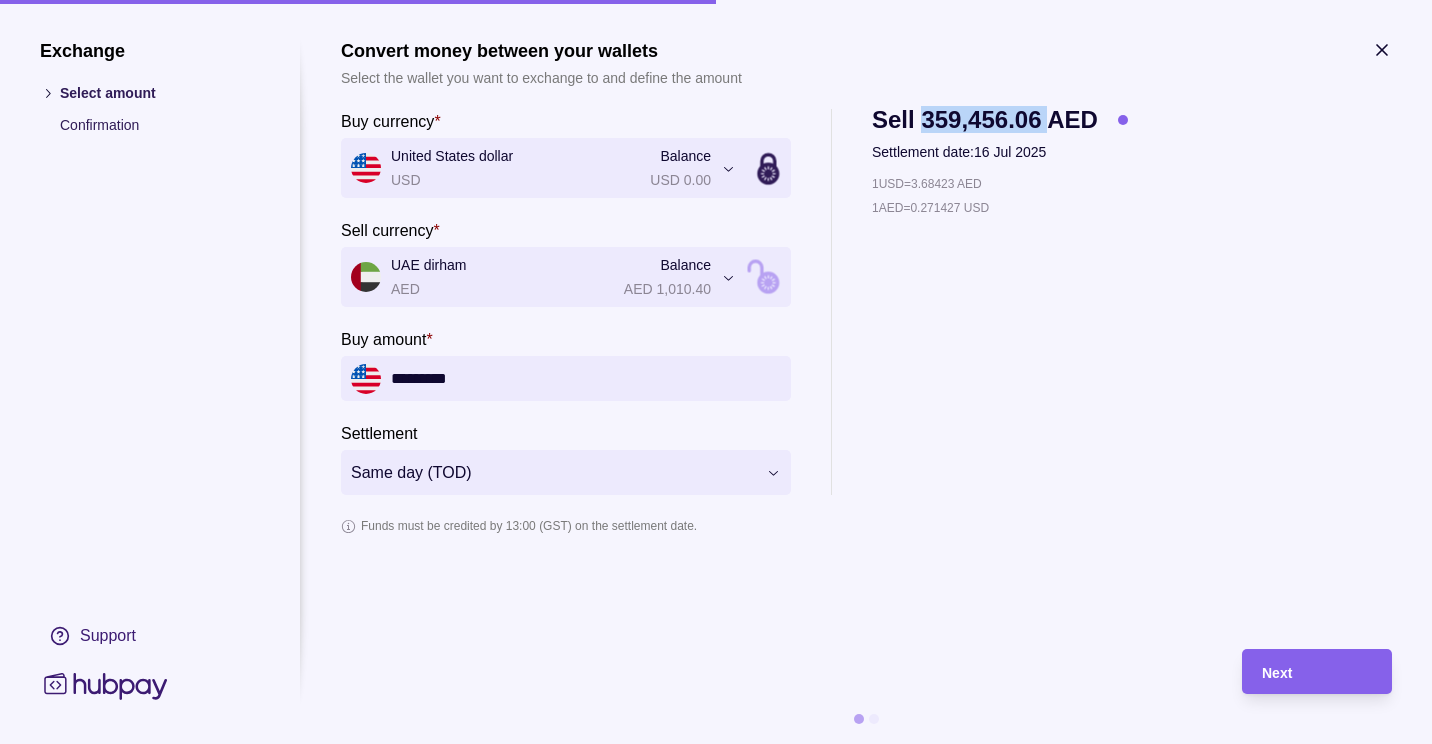 click on "Sell   359,456.06   AED" at bounding box center (985, 120) 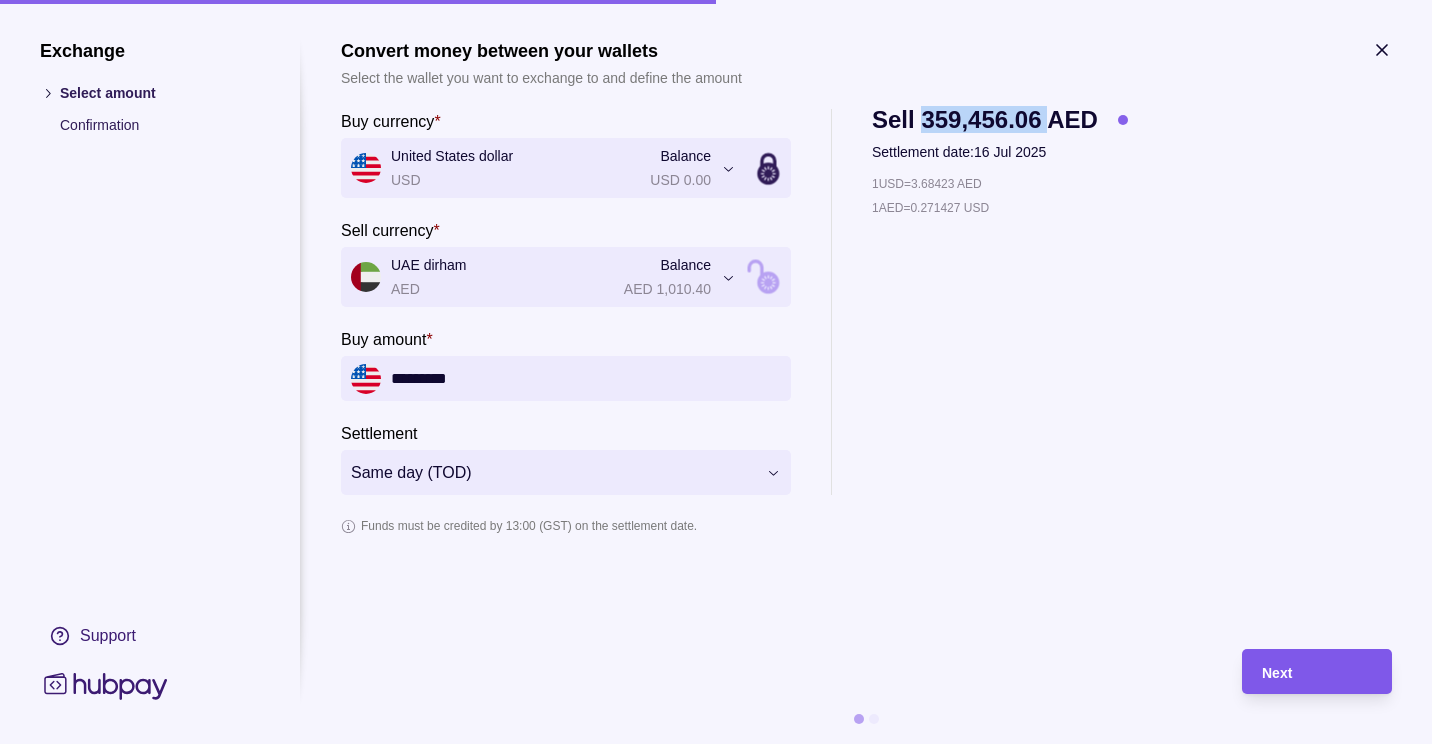 click on "Next" at bounding box center [1277, 673] 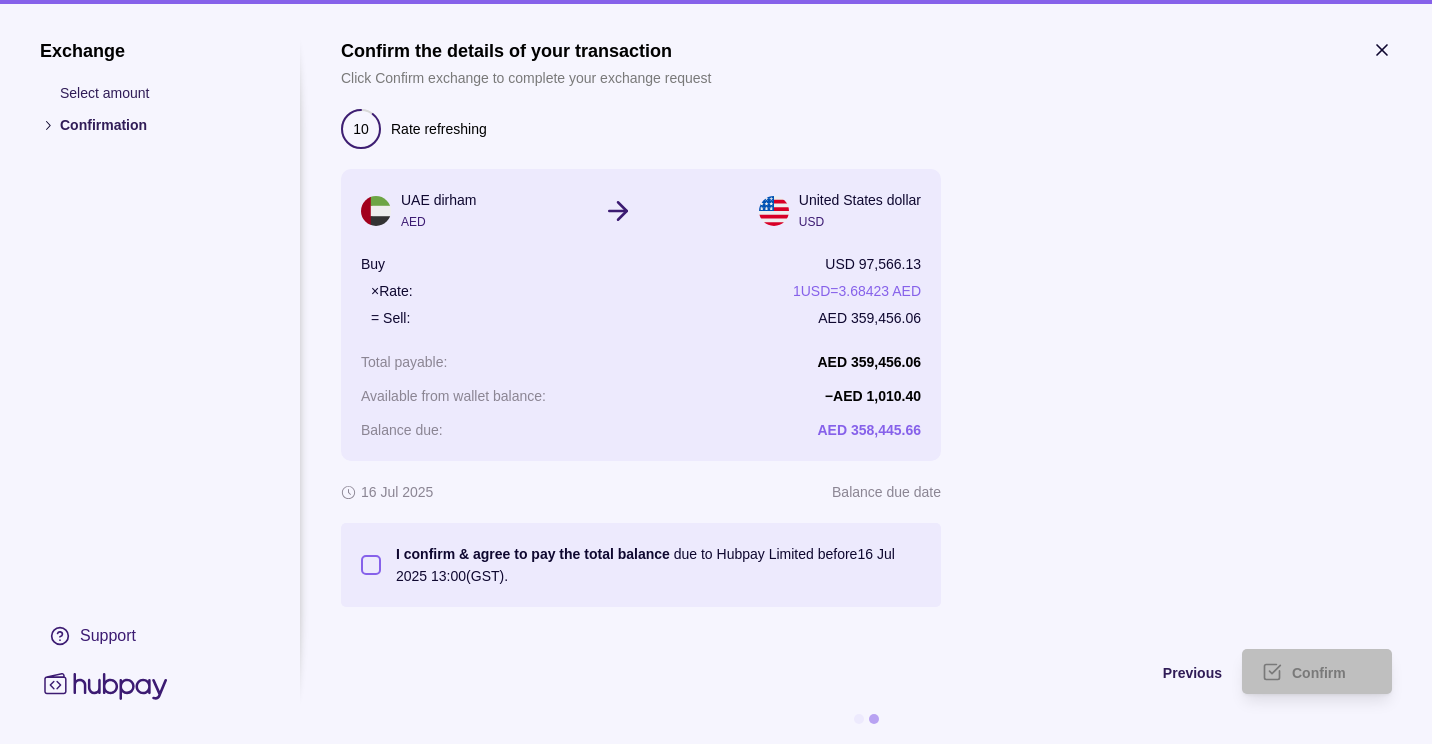 click on "I confirm & agree to pay the total balance   due to Hubpay Limited before  16 Jul 2025   13:00  (GST)." at bounding box center (651, 565) 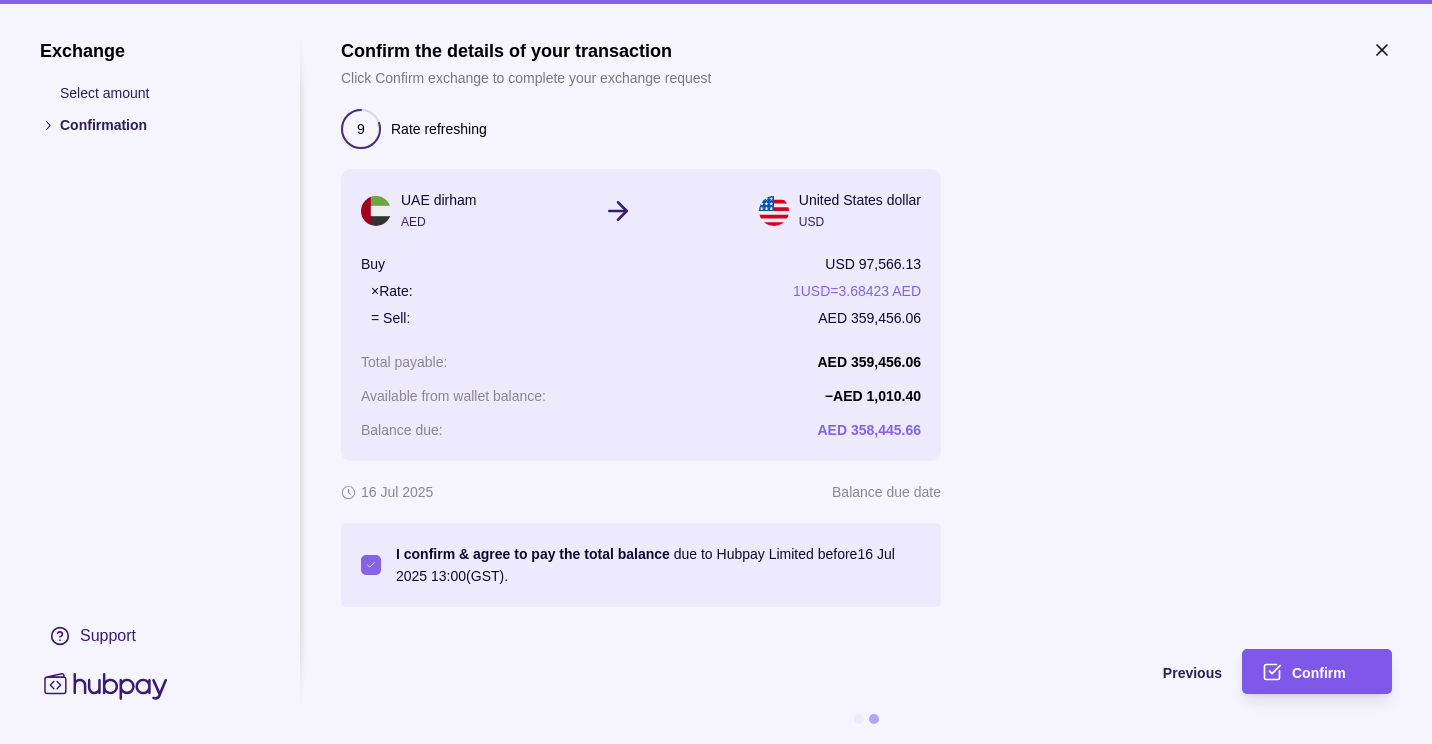 click on "Confirm" at bounding box center [1319, 673] 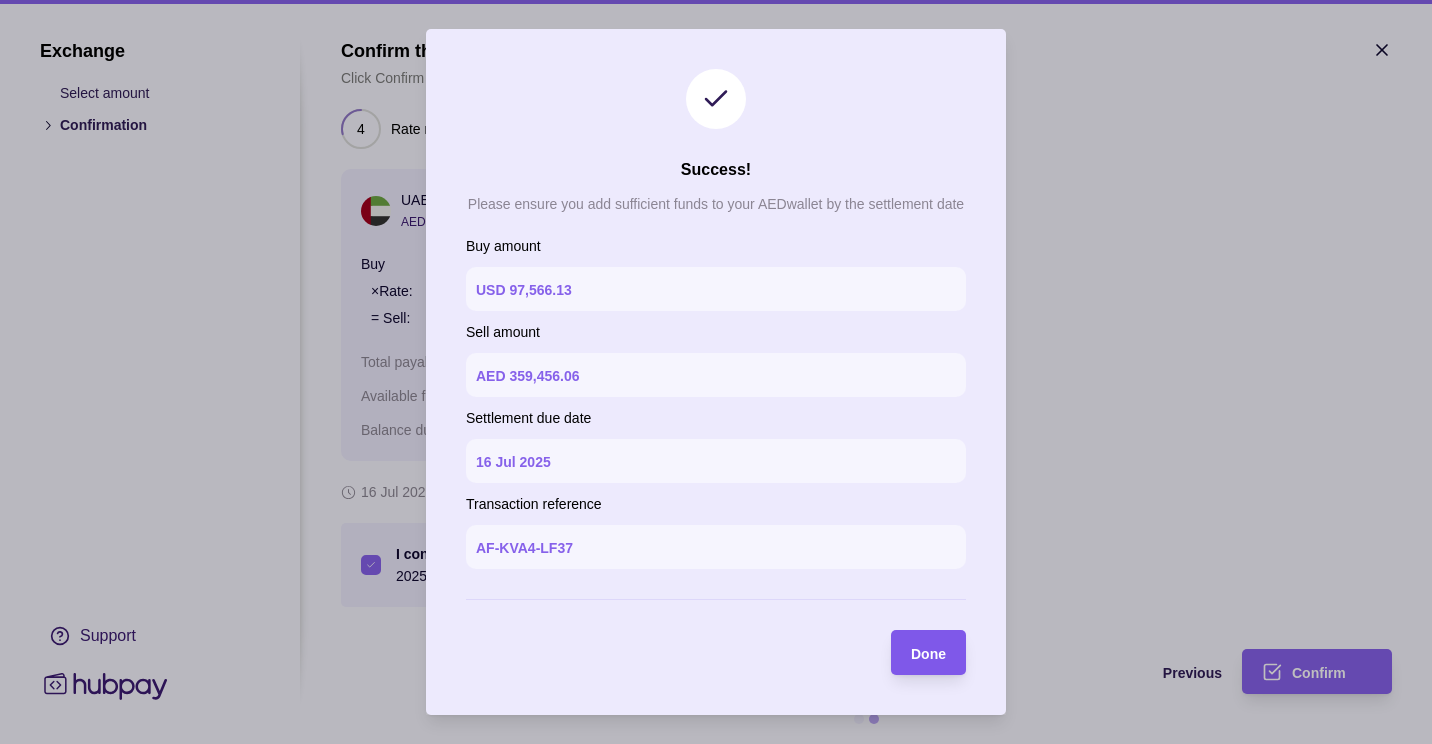 click on "Done" at bounding box center [913, 652] 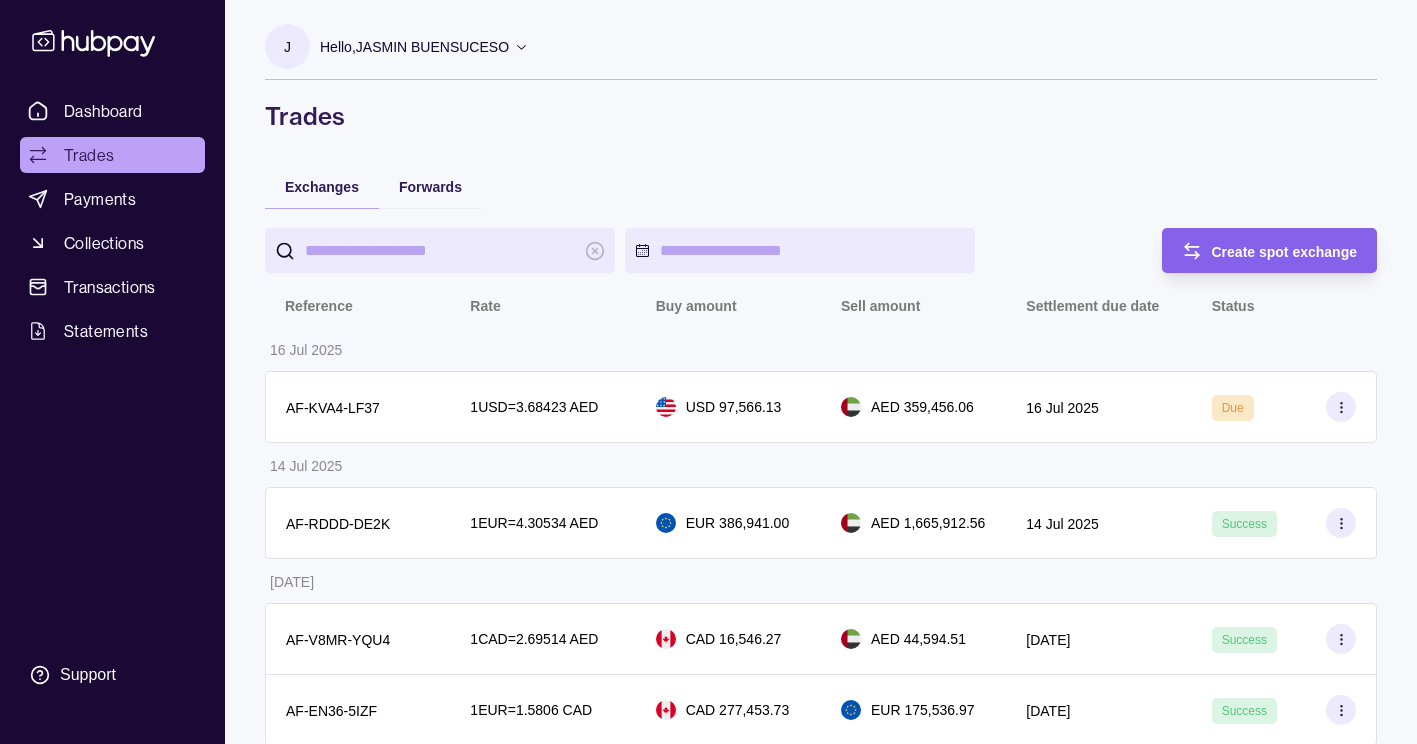 click on "Create spot exchange" at bounding box center (1255, 250) 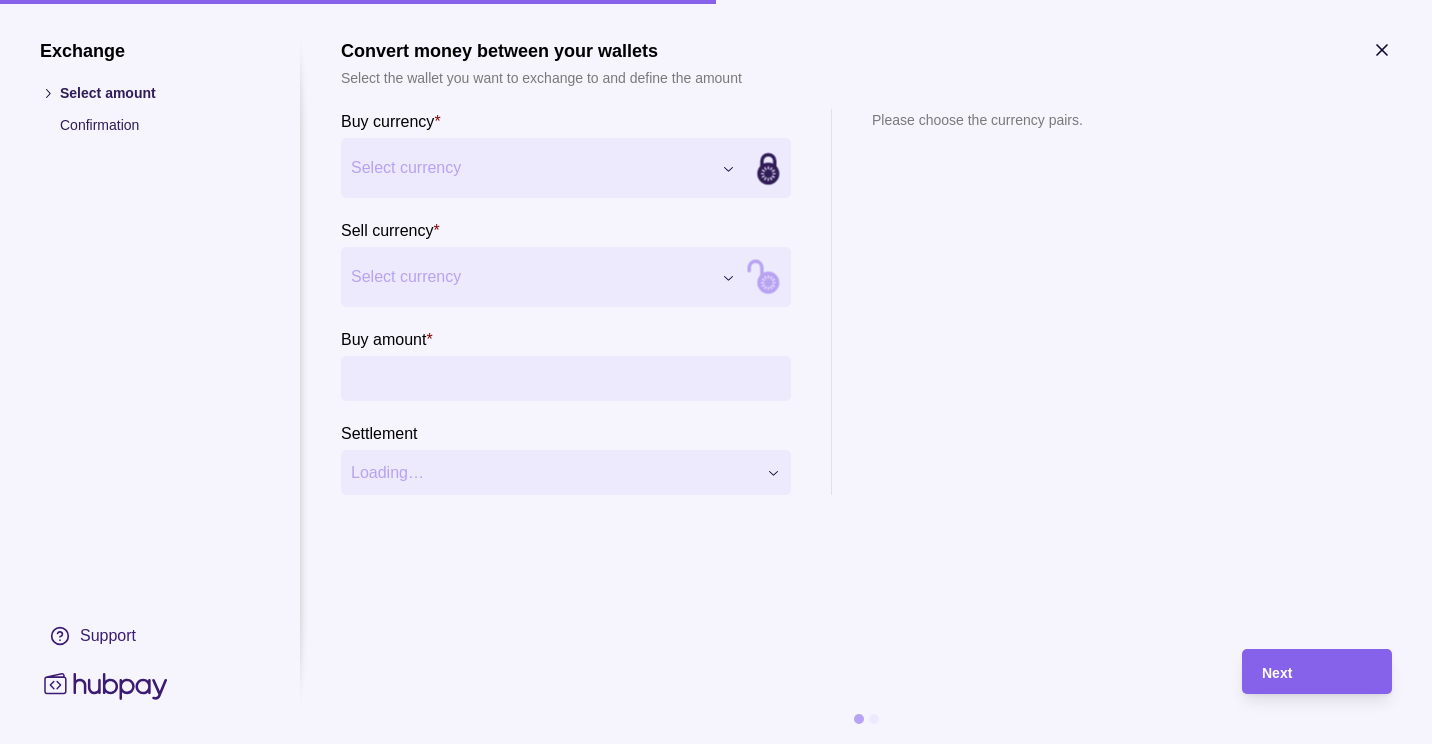 click on "Dashboard Trades Payments Collections Transactions Statements Support J Hello,  JASMIN BUENSUCESO BERKELEY TRADING LLC Account Terms and conditions Privacy policy Sign out Trades Exchanges Forwards Create spot exchange Reference Rate Buy amount Sell amount Settlement due date Status 16 Jul 2025 AF-KVA4-LF37 1  USD  =  3.68423   AED USD 97,566.13 AED 359,456.06 16 Jul 2025 Due 14 Jul 2025 AF-RDDD-DE2K 1  EUR  =  4.30534   AED EUR 386,941.00 AED 1,665,912.56 14 Jul 2025 Success 11 Jul 2025 AF-V8MR-YQU4 1  CAD  =  2.69514   AED CAD 16,546.27 AED 44,594.51 11 Jul 2025 Success AF-EN36-5IZF 1  EUR  =  1.5806   CAD CAD 277,453.73 EUR 175,536.97 11 Jul 2025 Success 09 Jul 2025 AF-HLOL-P2W7 1  EUR  =  4.32204   AED EUR 270,170.00 AED 1,167,685.55 10 Jul 2025 Success 08 Jul 2025 AF-S2KH-FQKG 1  USD  =  3.68423   AED USD 142,792.00 AED 526,078.57 09 Jul 2025 Success AF-C65A-4E8X 1  USD  =  3.6503   AED AED 365,030.00 USD 100,000.00 08 Jul 2025 Success 07 Jul 2025 AF-ZTJ6-EIAG 1  EUR  =  4.32437   AED EUR 215,290.00" at bounding box center (716, 1243) 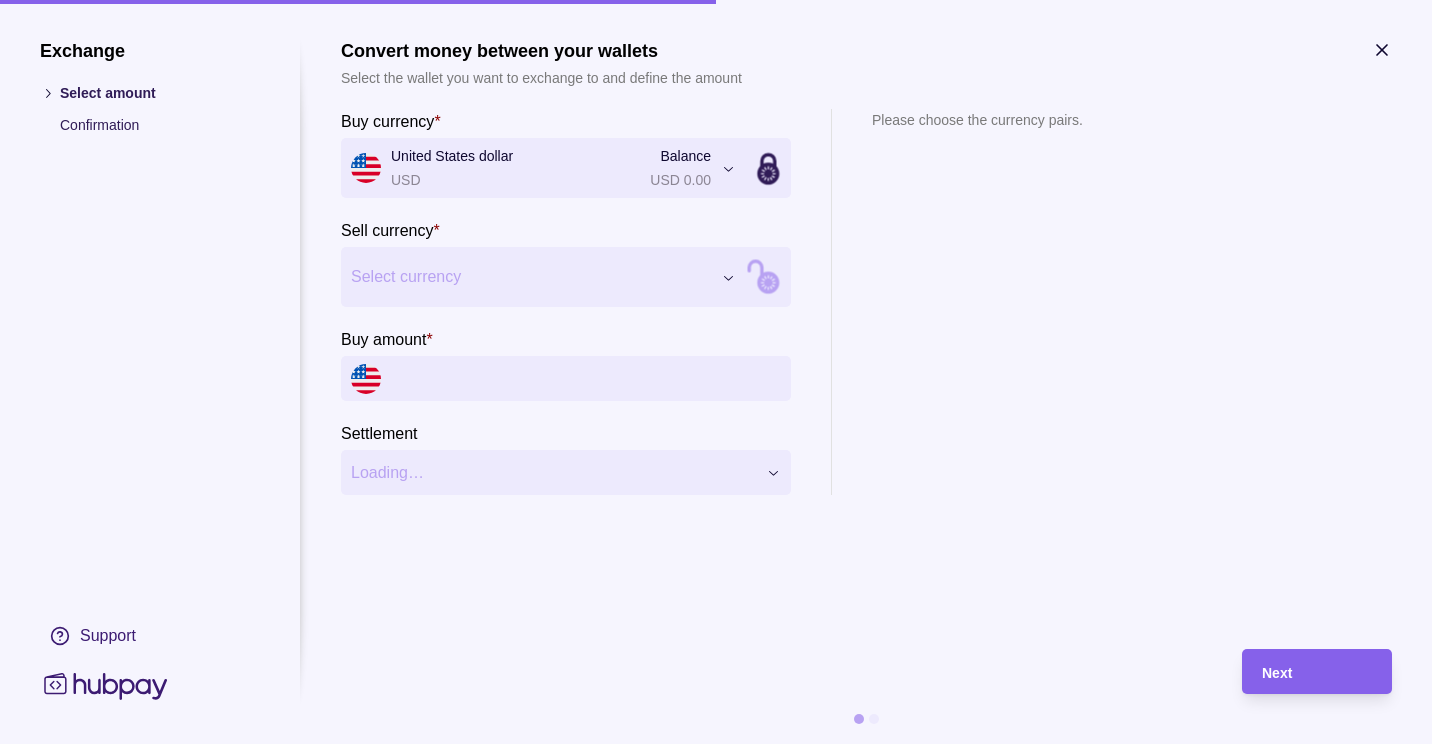 click on "Dashboard Trades Payments Collections Transactions Statements Support J Hello,  JASMIN BUENSUCESO BERKELEY TRADING LLC Account Terms and conditions Privacy policy Sign out Trades Exchanges Forwards Create spot exchange Reference Rate Buy amount Sell amount Settlement due date Status 16 Jul 2025 AF-KVA4-LF37 1  USD  =  3.68423   AED USD 97,566.13 AED 359,456.06 16 Jul 2025 Due 14 Jul 2025 AF-RDDD-DE2K 1  EUR  =  4.30534   AED EUR 386,941.00 AED 1,665,912.56 14 Jul 2025 Success 11 Jul 2025 AF-V8MR-YQU4 1  CAD  =  2.69514   AED CAD 16,546.27 AED 44,594.51 11 Jul 2025 Success AF-EN36-5IZF 1  EUR  =  1.5806   CAD CAD 277,453.73 EUR 175,536.97 11 Jul 2025 Success 09 Jul 2025 AF-HLOL-P2W7 1  EUR  =  4.32204   AED EUR 270,170.00 AED 1,167,685.55 10 Jul 2025 Success 08 Jul 2025 AF-S2KH-FQKG 1  USD  =  3.68423   AED USD 142,792.00 AED 526,078.57 09 Jul 2025 Success AF-C65A-4E8X 1  USD  =  3.6503   AED AED 365,030.00 USD 100,000.00 08 Jul 2025 Success 07 Jul 2025 AF-ZTJ6-EIAG 1  EUR  =  4.32437   AED EUR 215,290.00" at bounding box center [716, 1243] 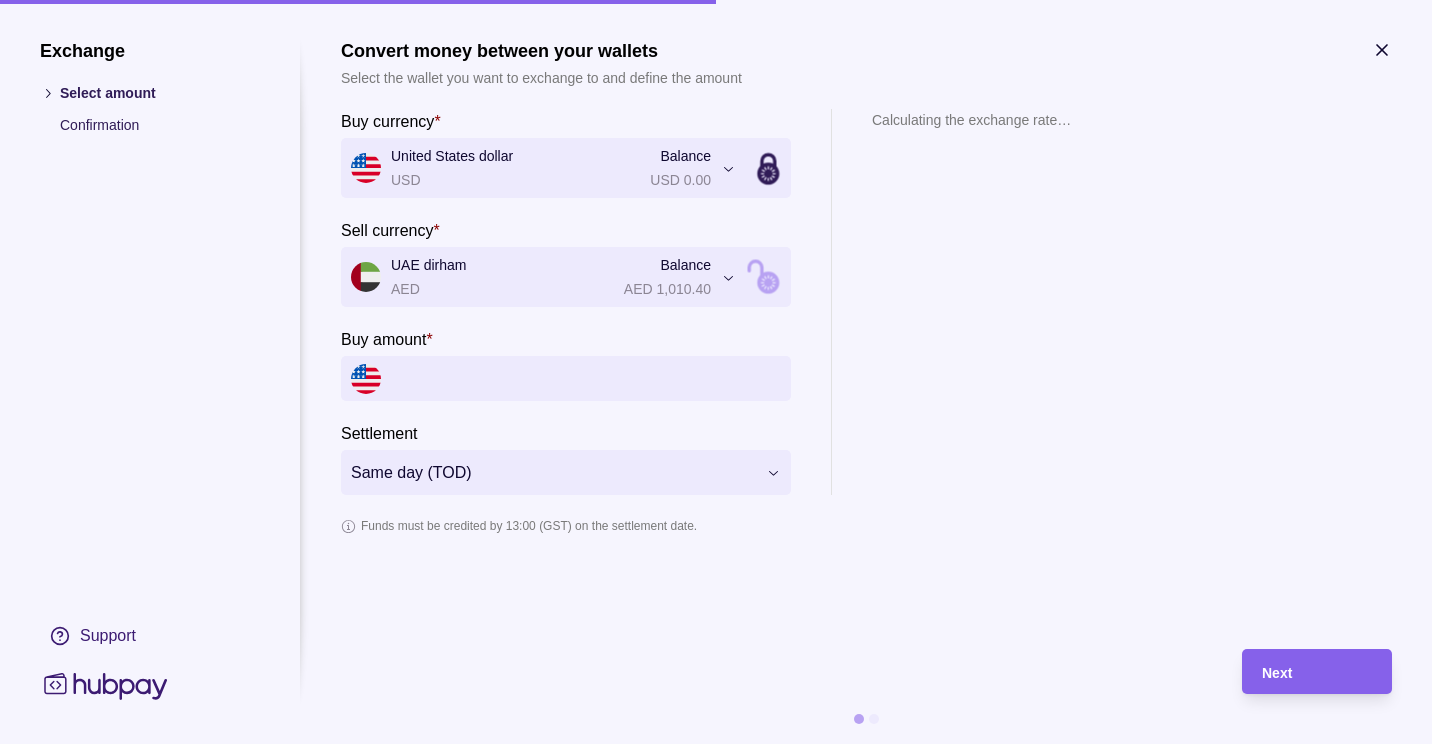 drag, startPoint x: 452, startPoint y: 378, endPoint x: 474, endPoint y: 378, distance: 22 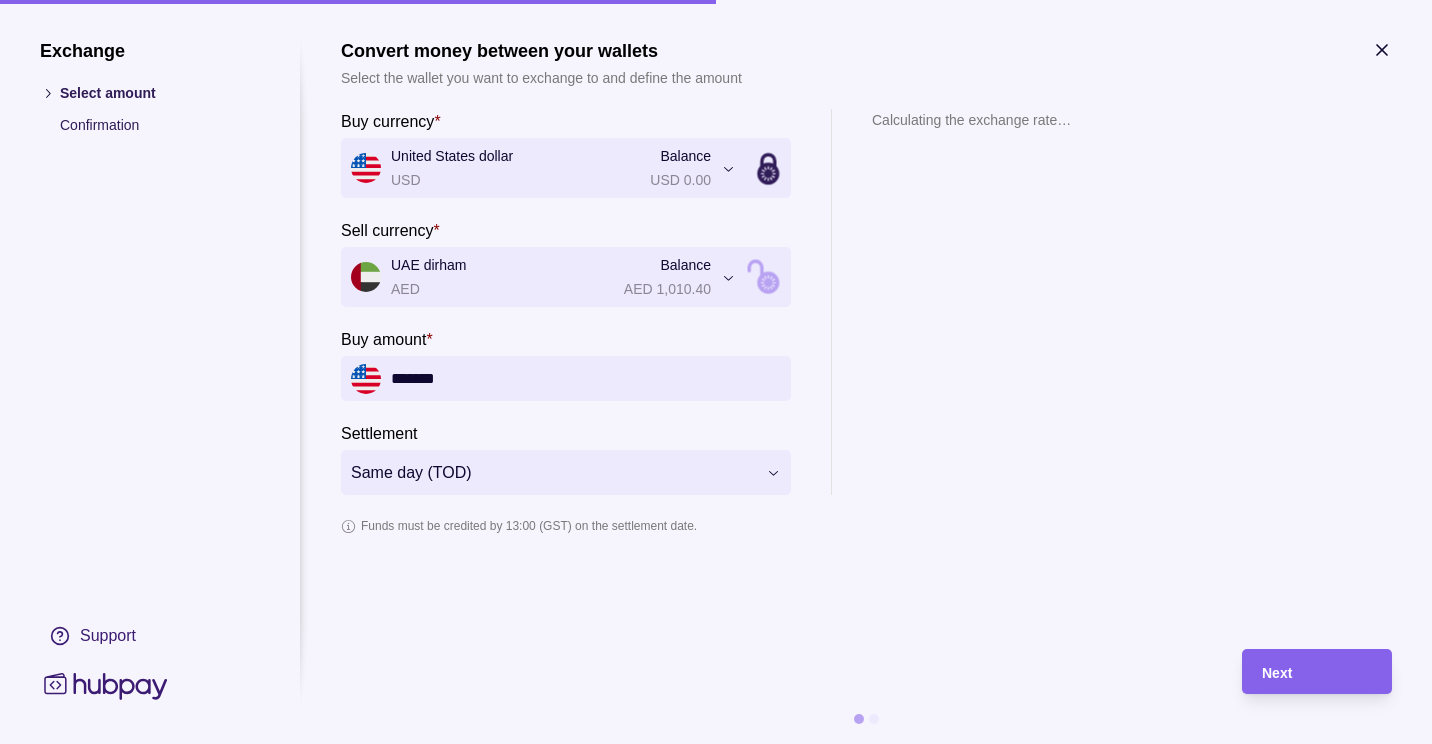 type on "*******" 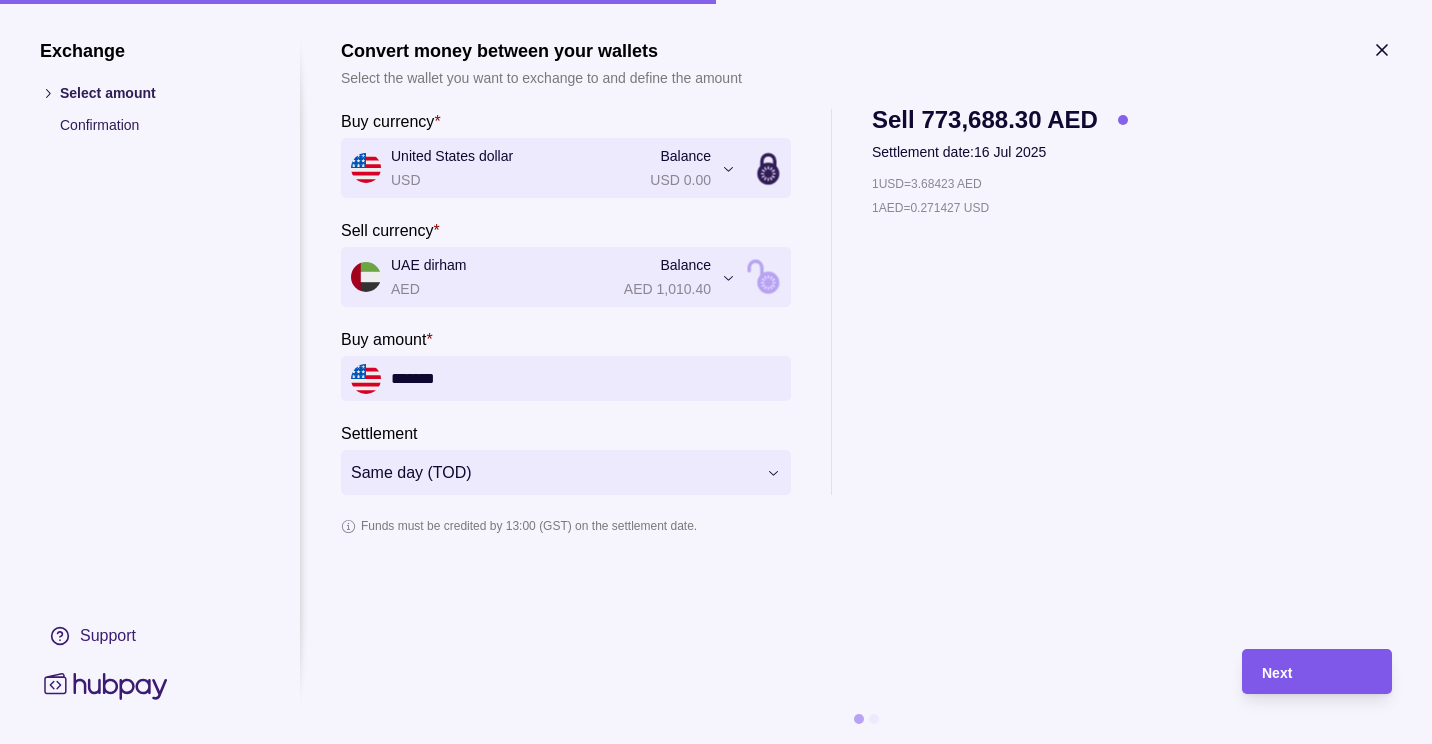 click on "Next" at bounding box center [1277, 673] 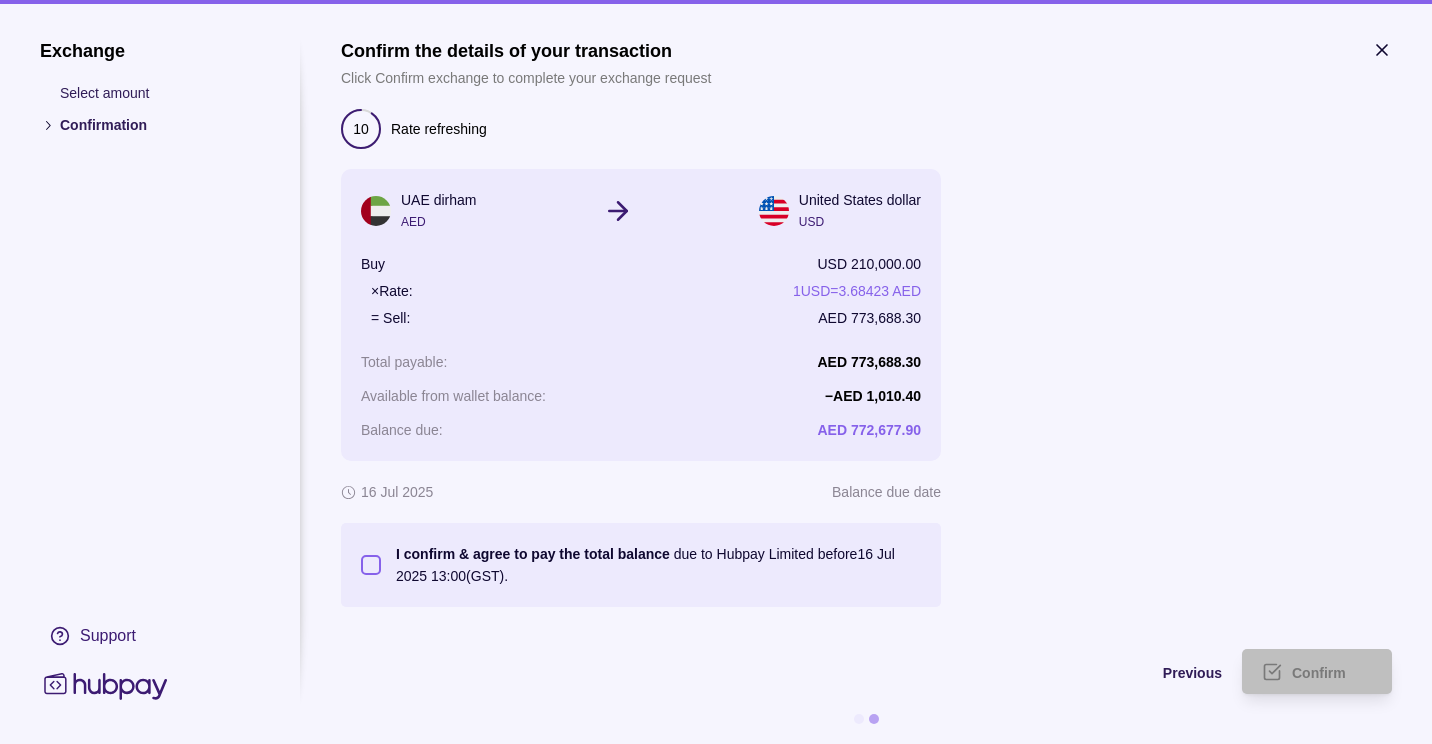 click on "I confirm & agree to pay the total balance   due to Hubpay Limited before  16 Jul 2025   13:00  (GST)." at bounding box center (371, 565) 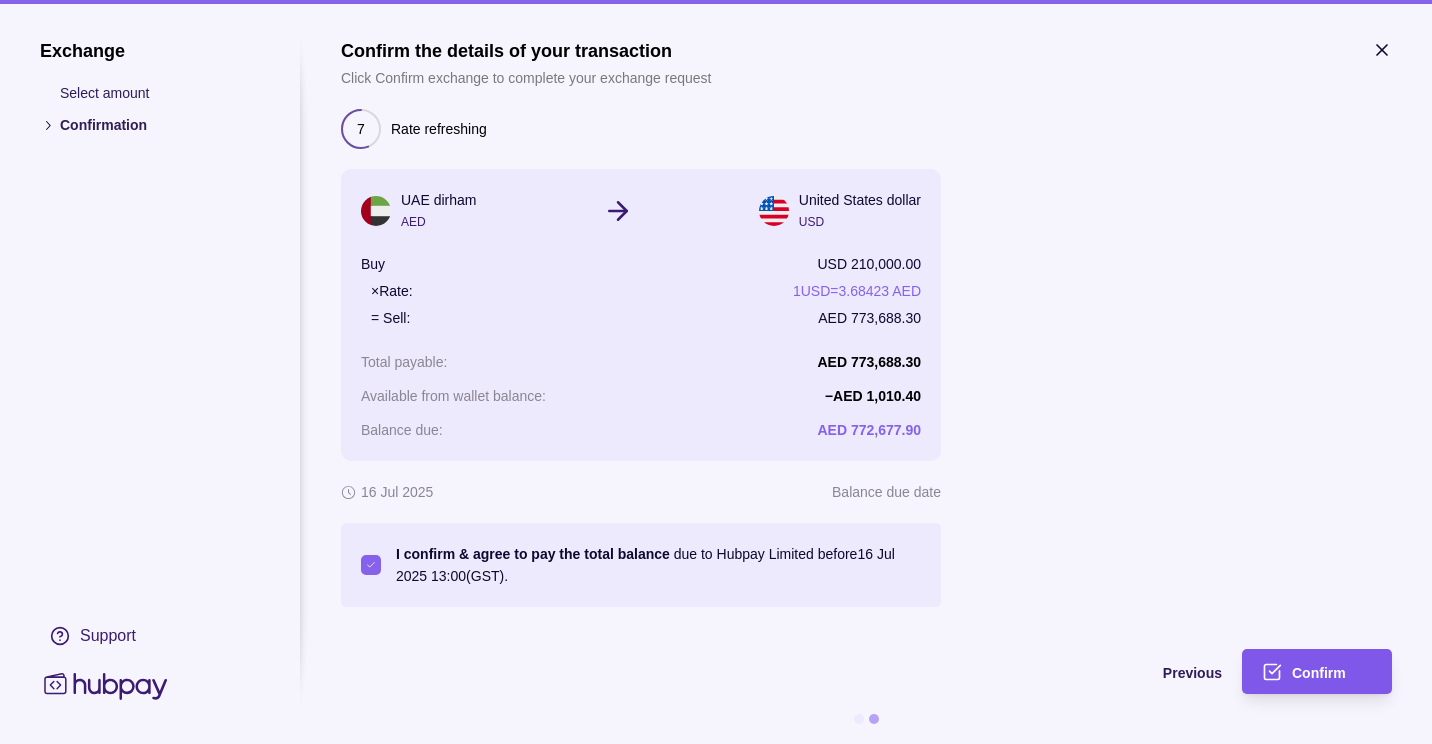 click on "Confirm" at bounding box center [1302, 671] 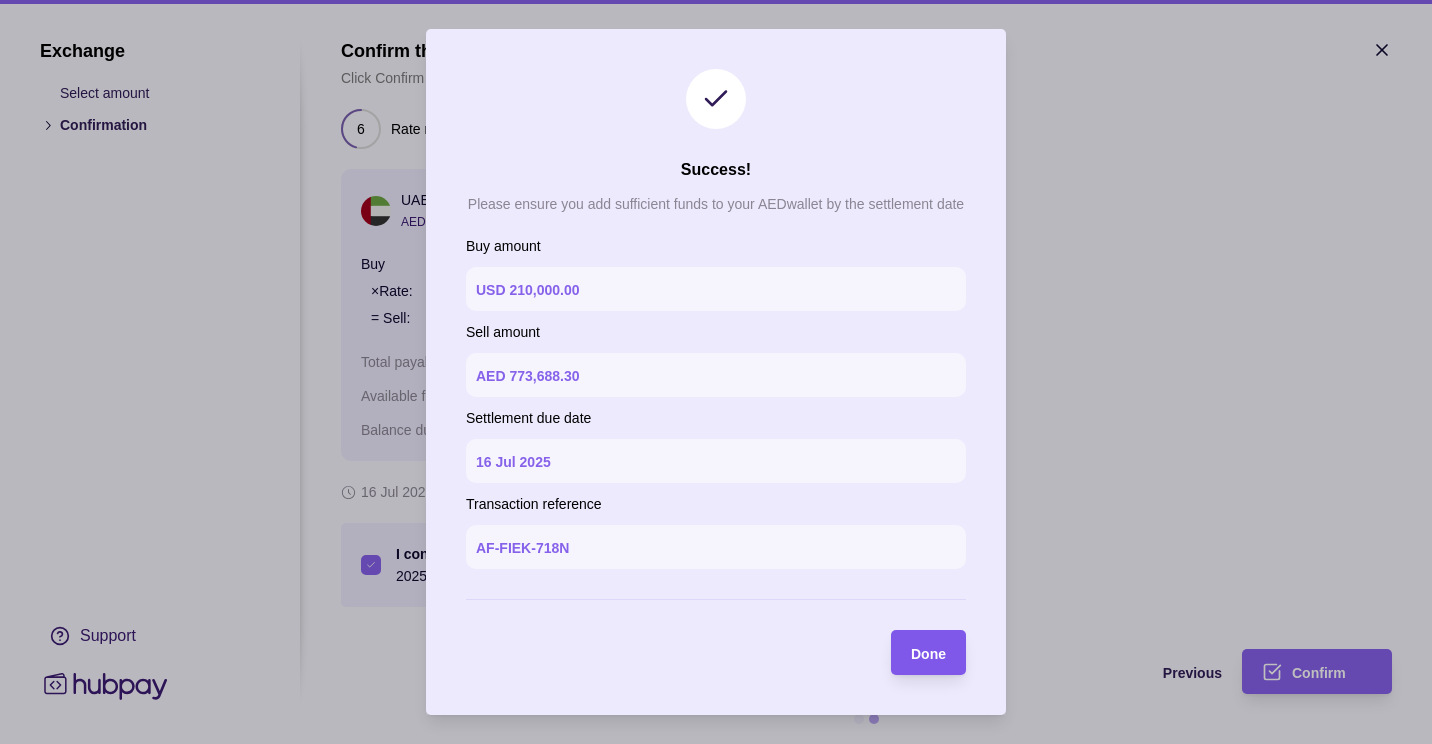 click on "Done" at bounding box center (928, 654) 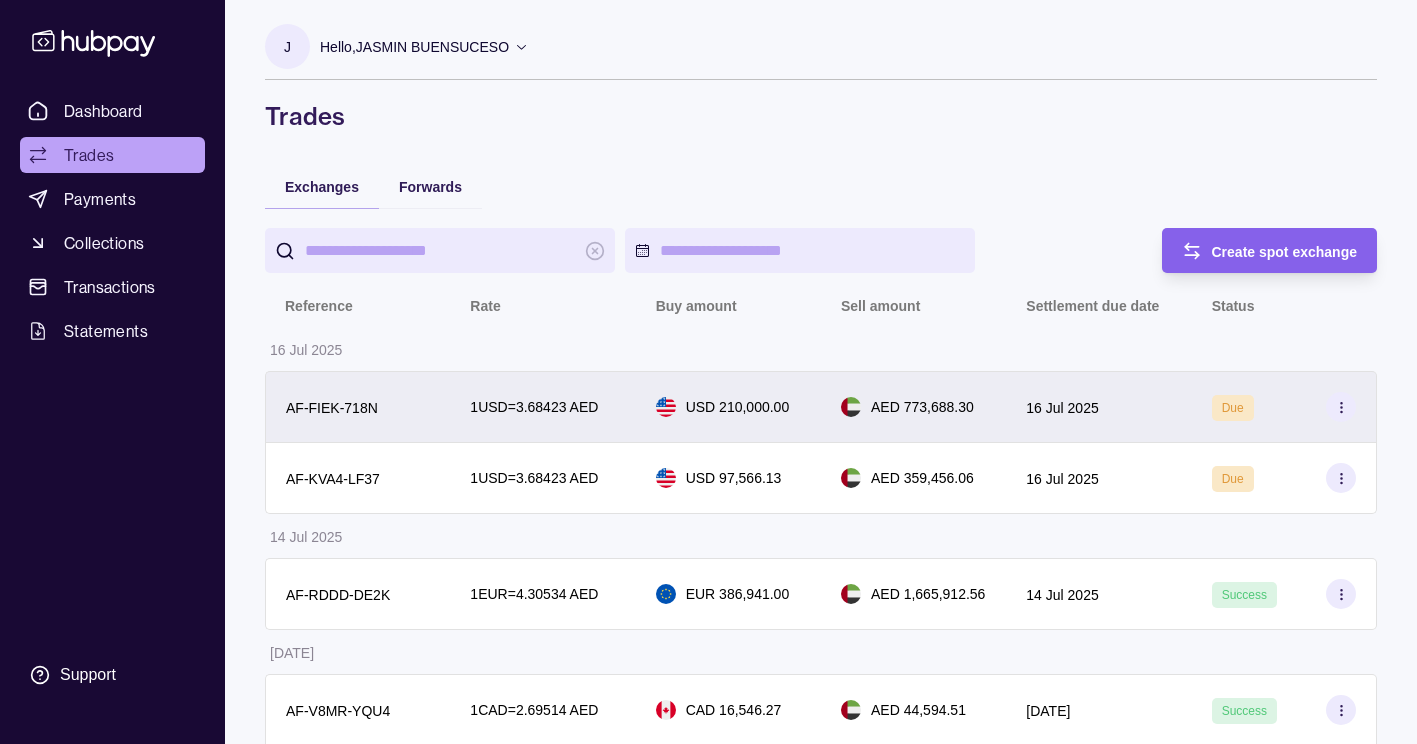 click on "1  USD  =  3.68423   AED" at bounding box center (542, 407) 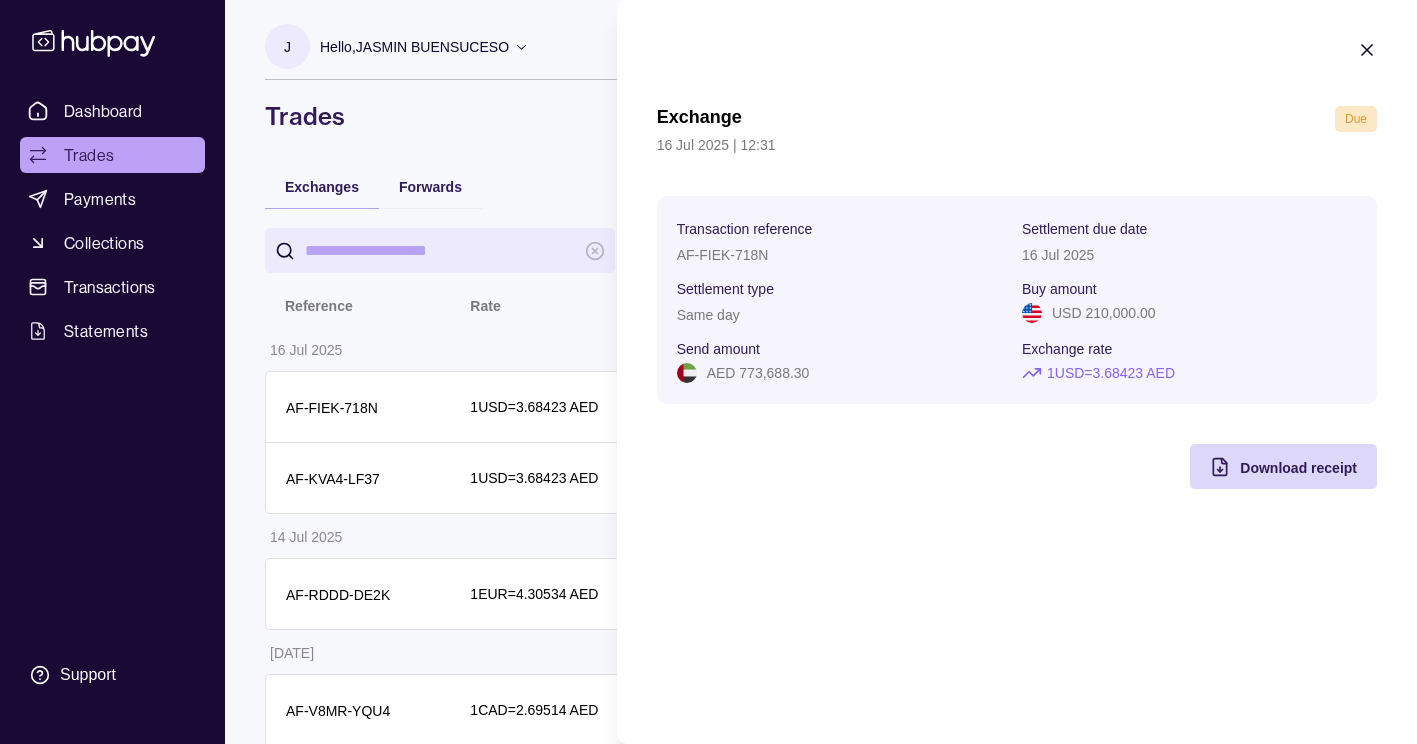 click on "AED 773,688.30" at bounding box center (758, 373) 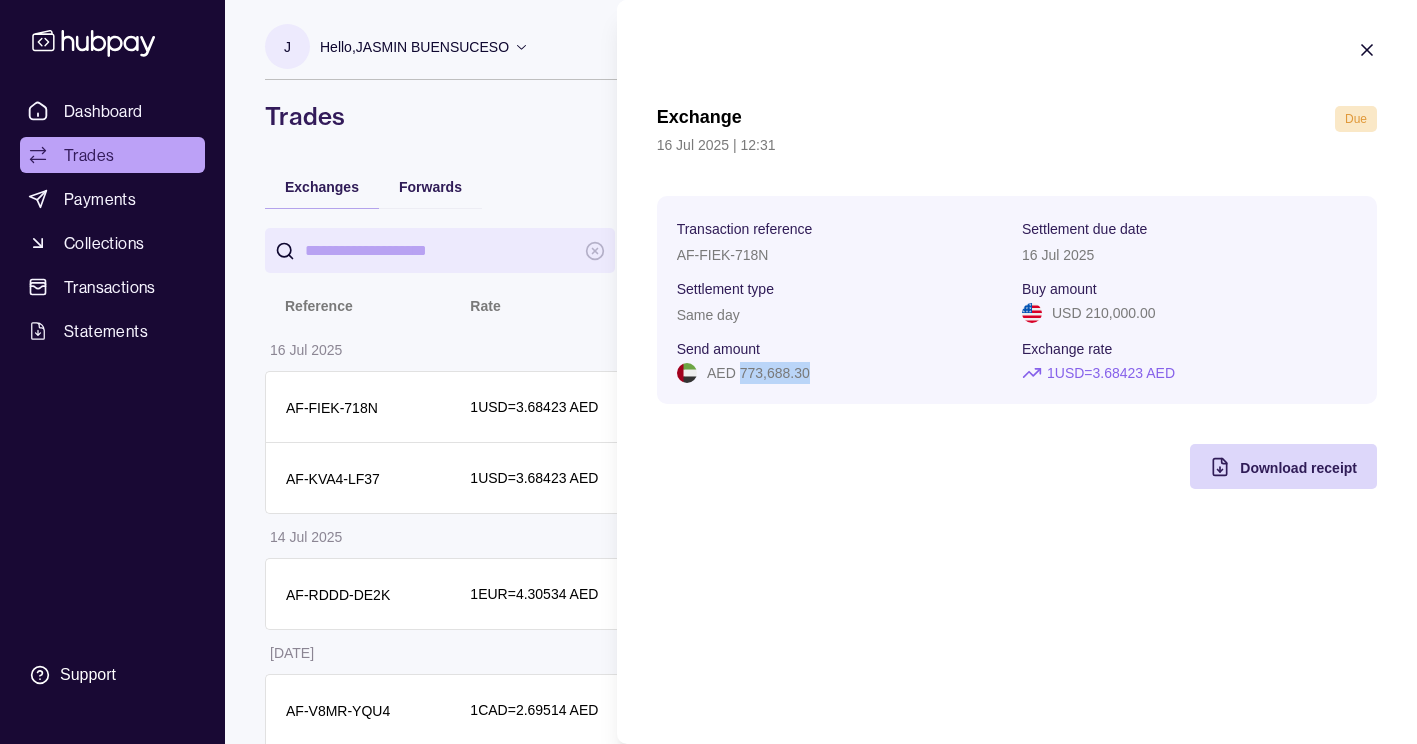 click on "AED 773,688.30" at bounding box center [758, 373] 